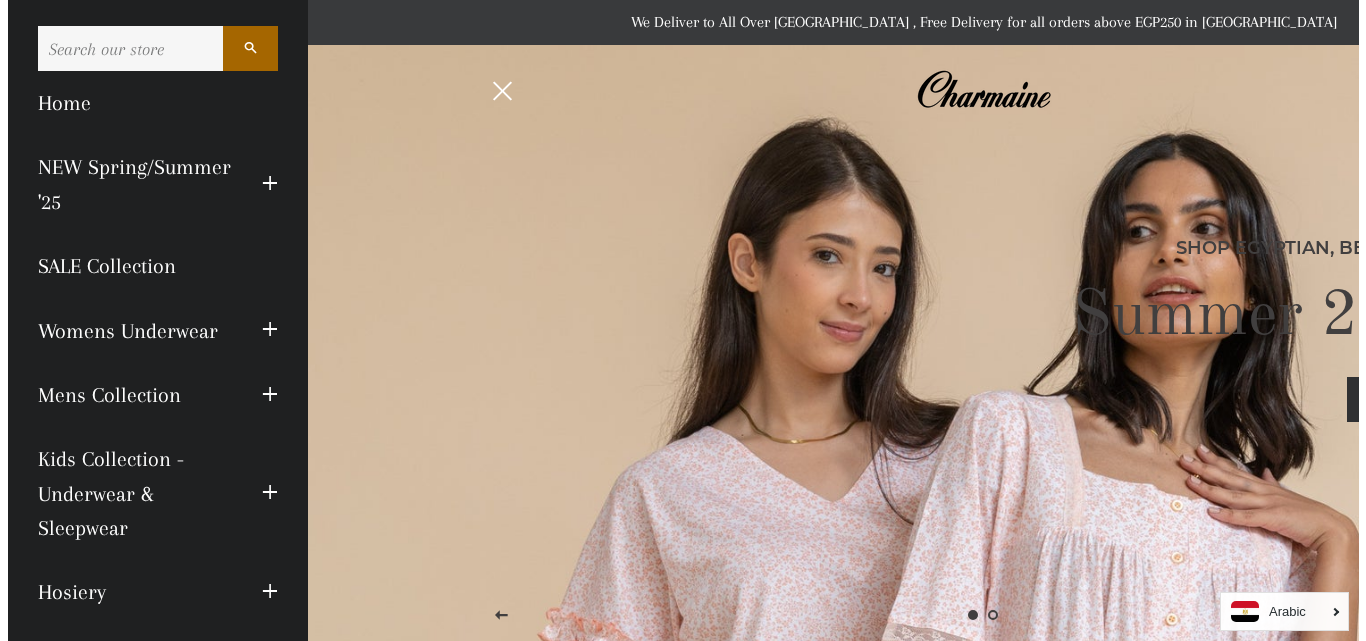 scroll, scrollTop: 0, scrollLeft: 0, axis: both 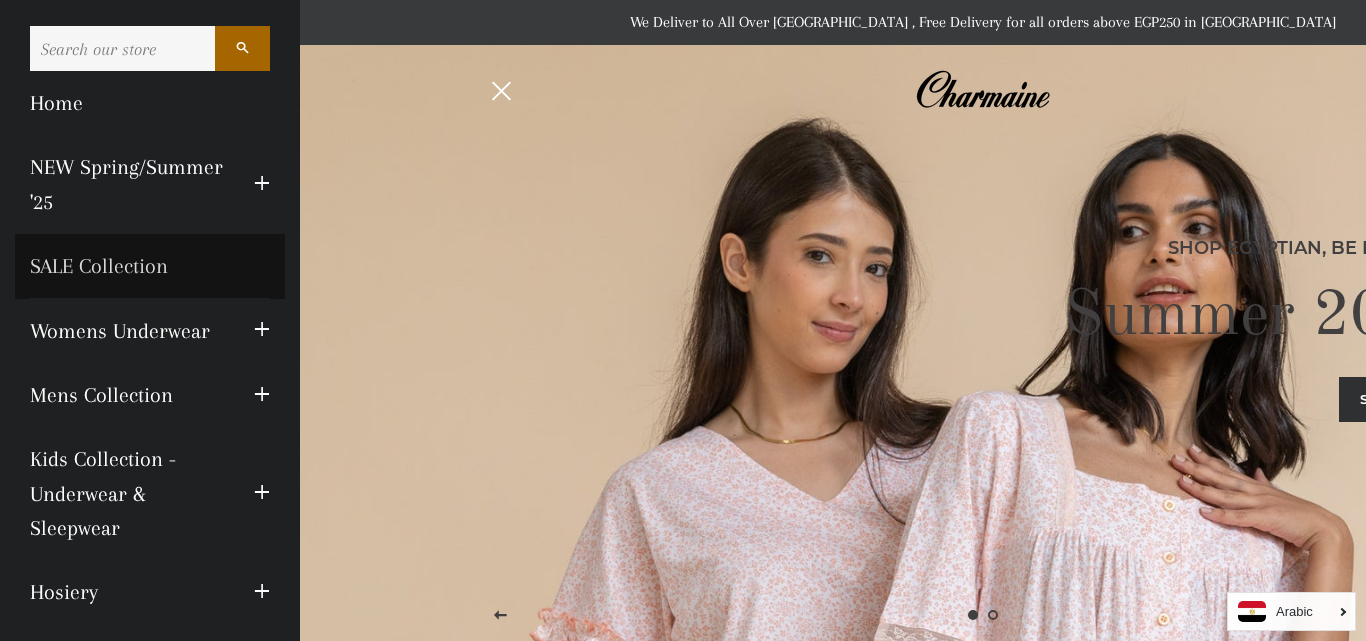 click on "SALE Collection" at bounding box center (150, 266) 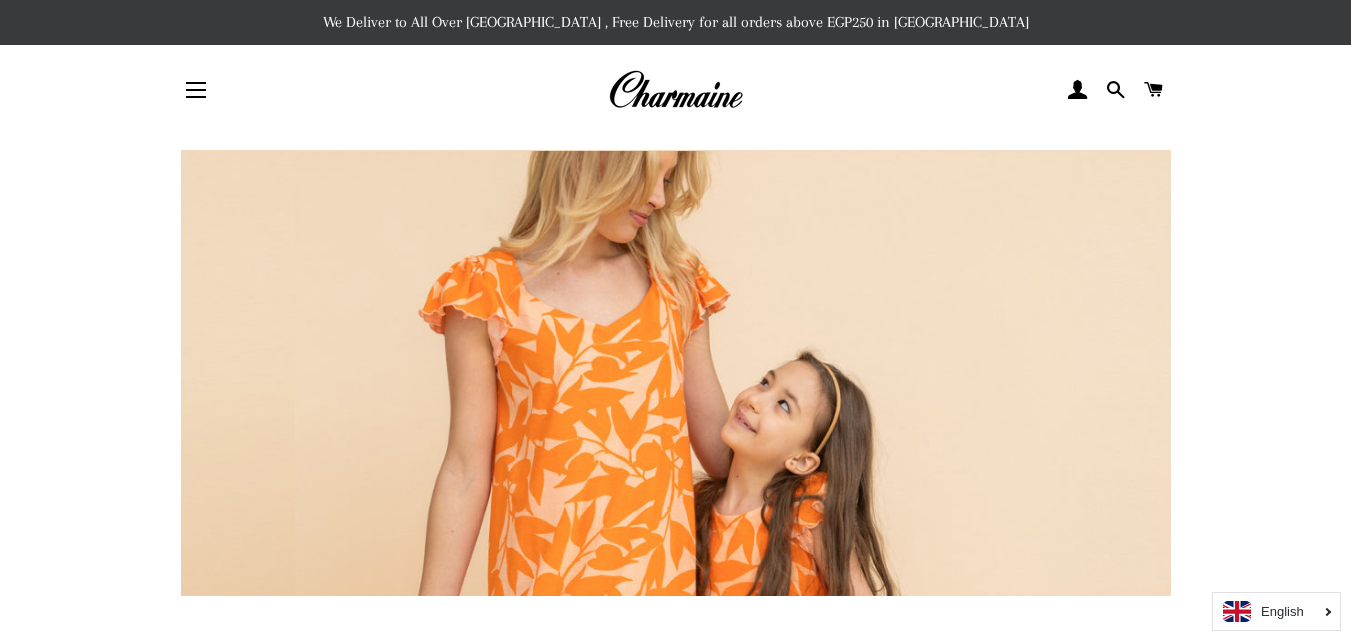 scroll, scrollTop: 0, scrollLeft: 0, axis: both 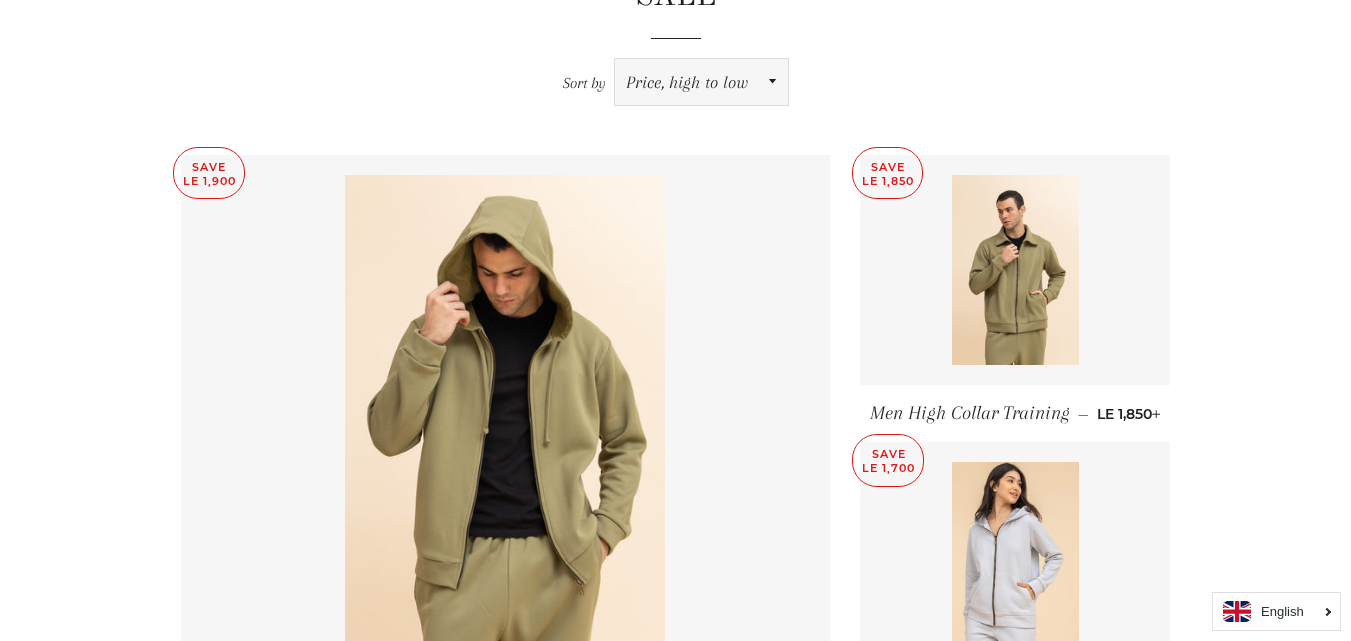 click on "Featured
Best selling
Alphabetically, A-Z
Alphabetically, Z-A
Price, low to high
Price, high to low
Date, old to new
Date, new to old" at bounding box center [701, 82] 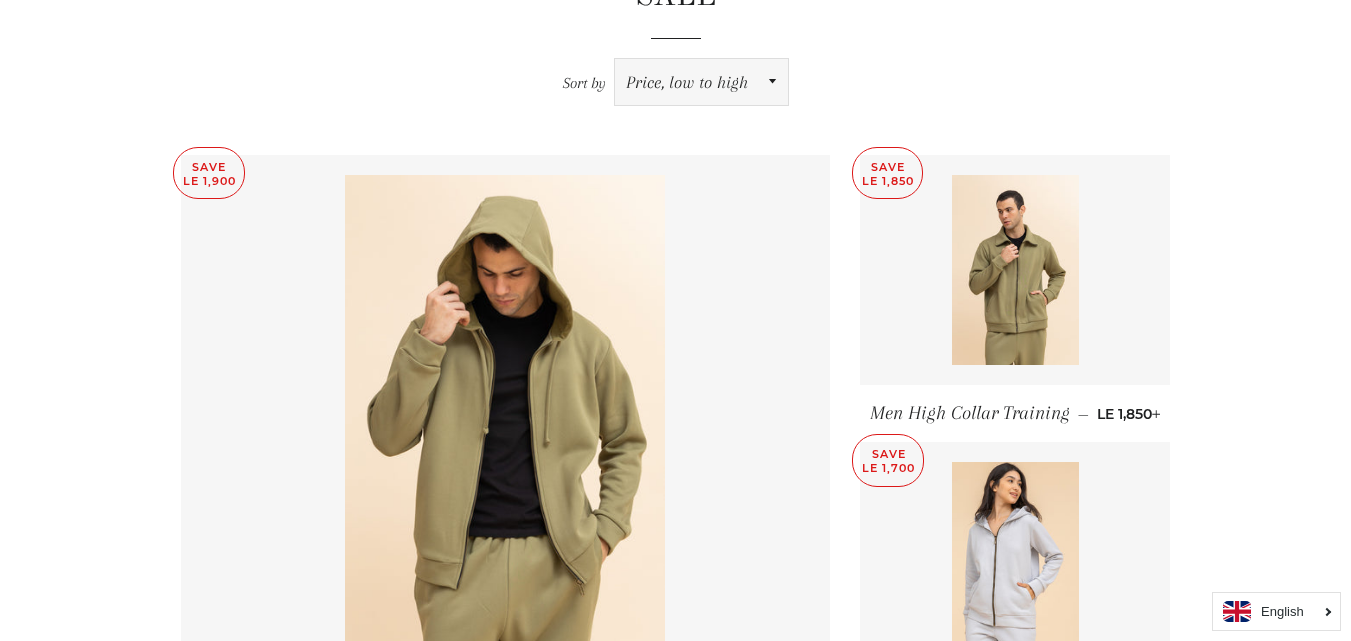 click on "Featured
Best selling
Alphabetically, A-Z
Alphabetically, Z-A
Price, low to high
Price, high to low
Date, old to new
Date, new to old" at bounding box center (701, 82) 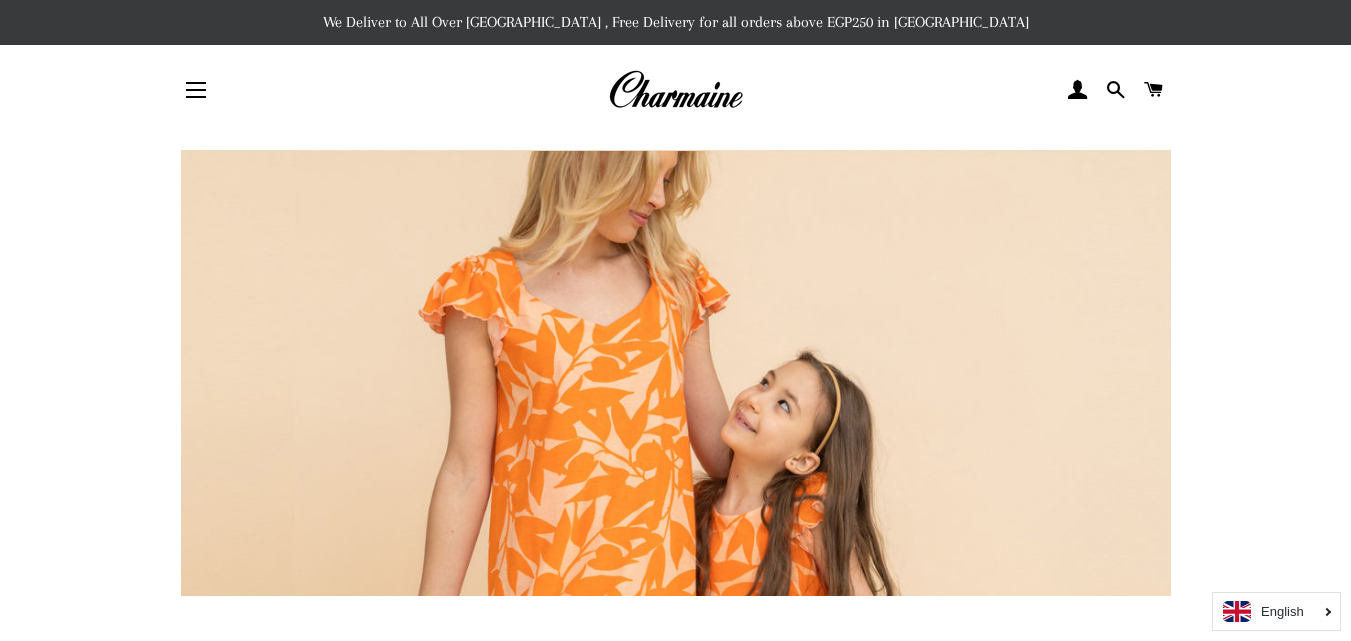 scroll, scrollTop: 0, scrollLeft: 0, axis: both 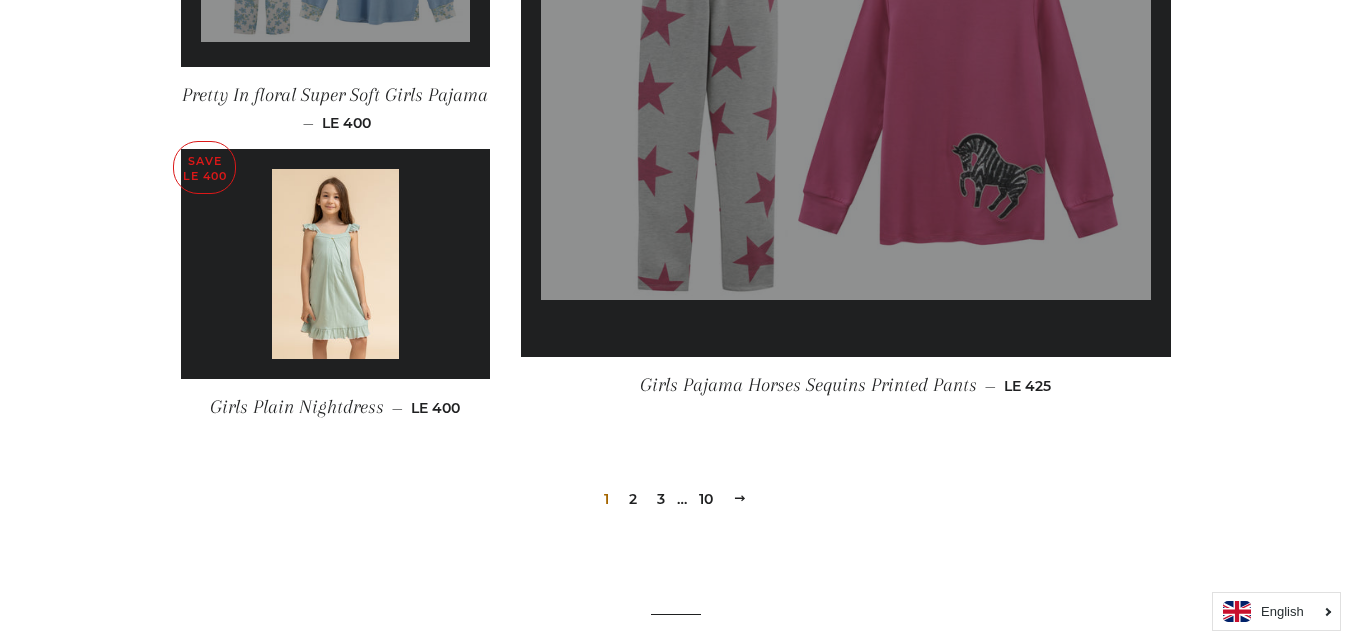 click on "2" at bounding box center (633, 499) 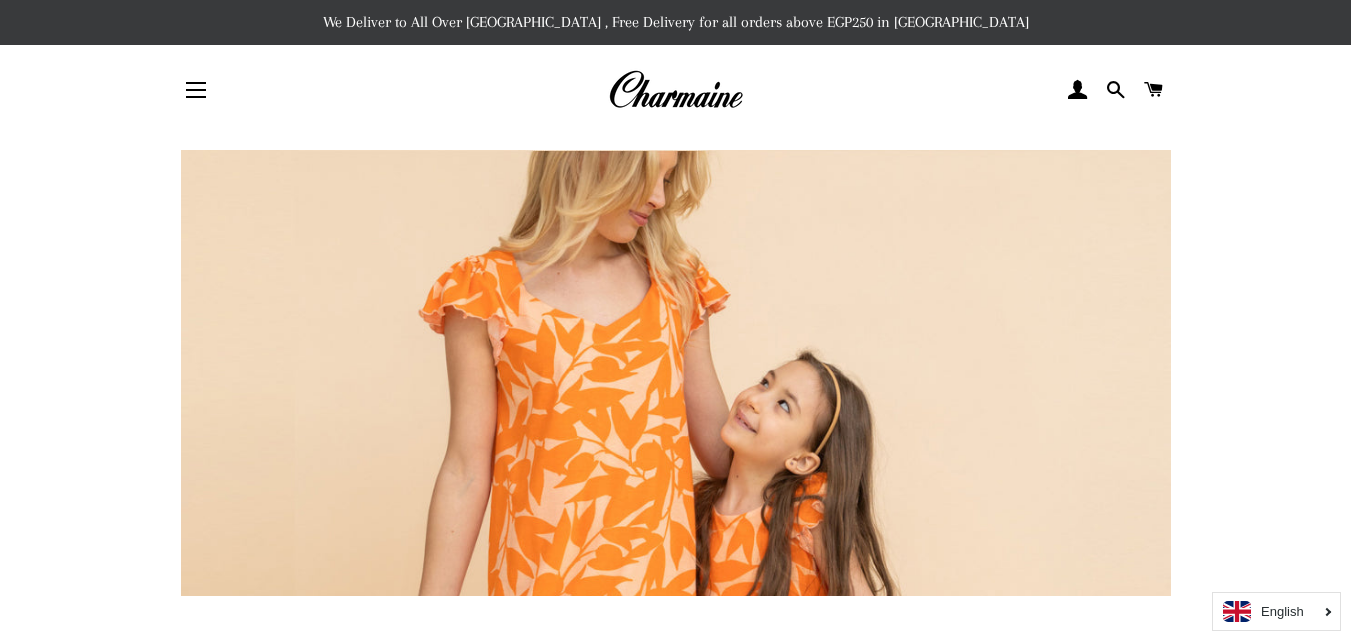 scroll, scrollTop: 0, scrollLeft: 0, axis: both 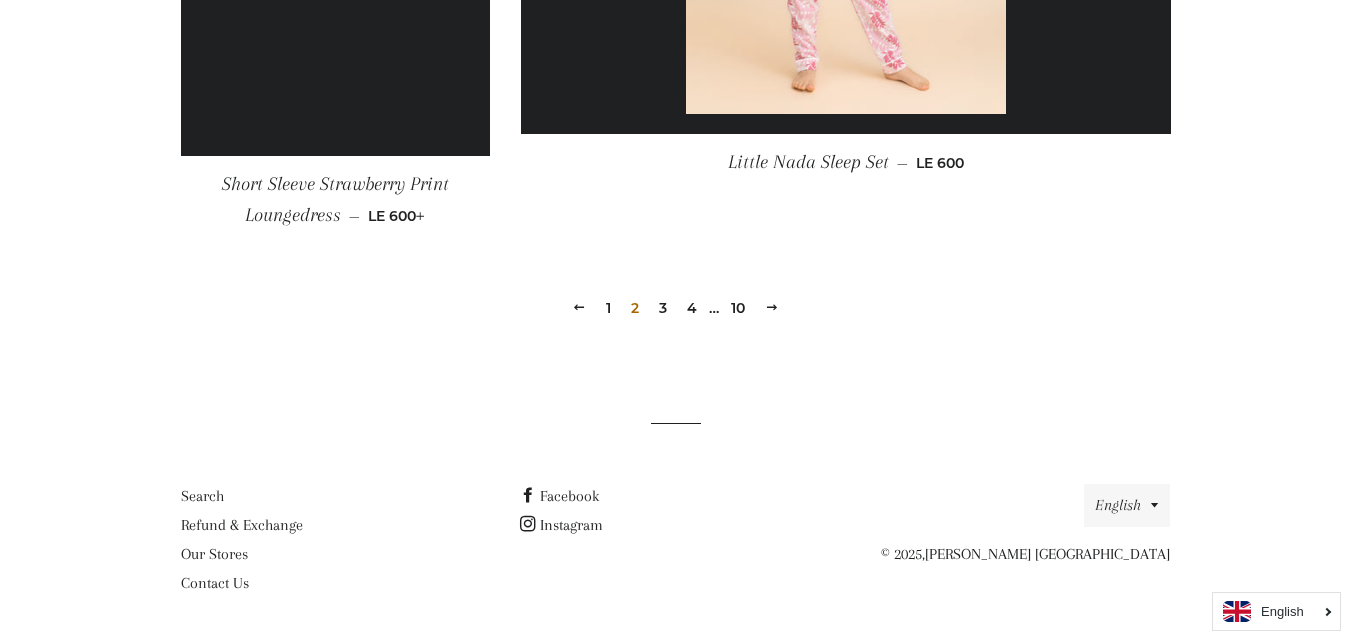 click on "3" at bounding box center [663, 308] 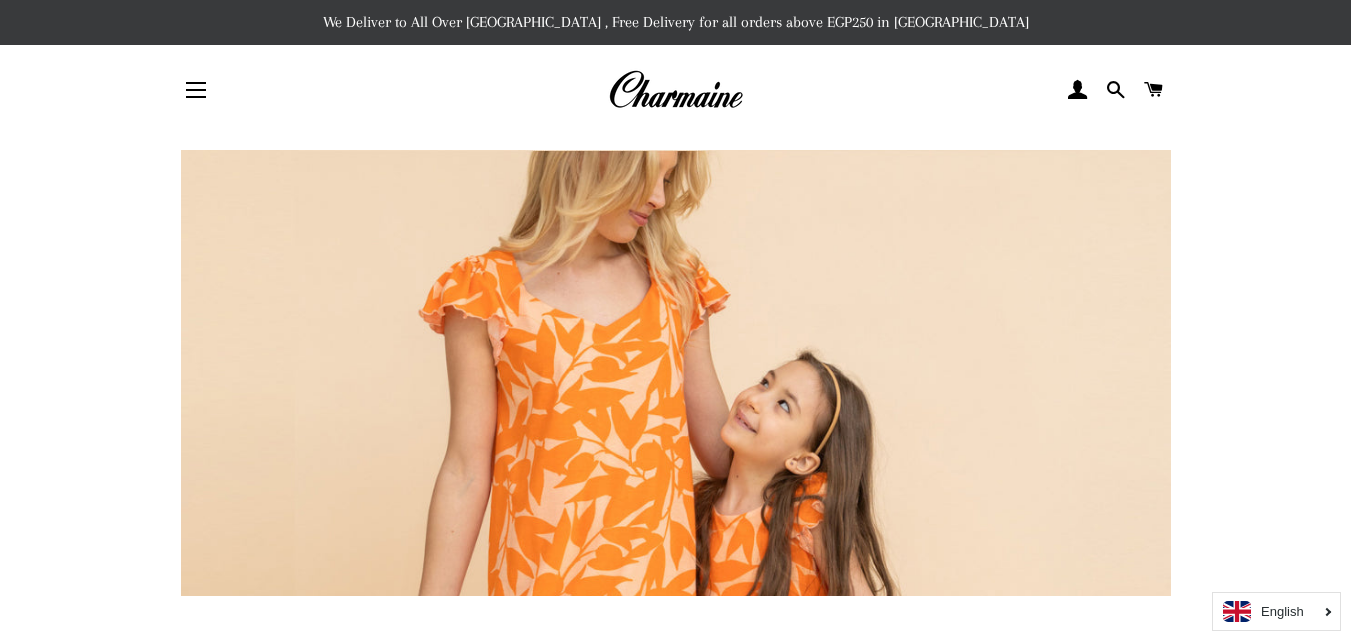 scroll, scrollTop: 0, scrollLeft: 0, axis: both 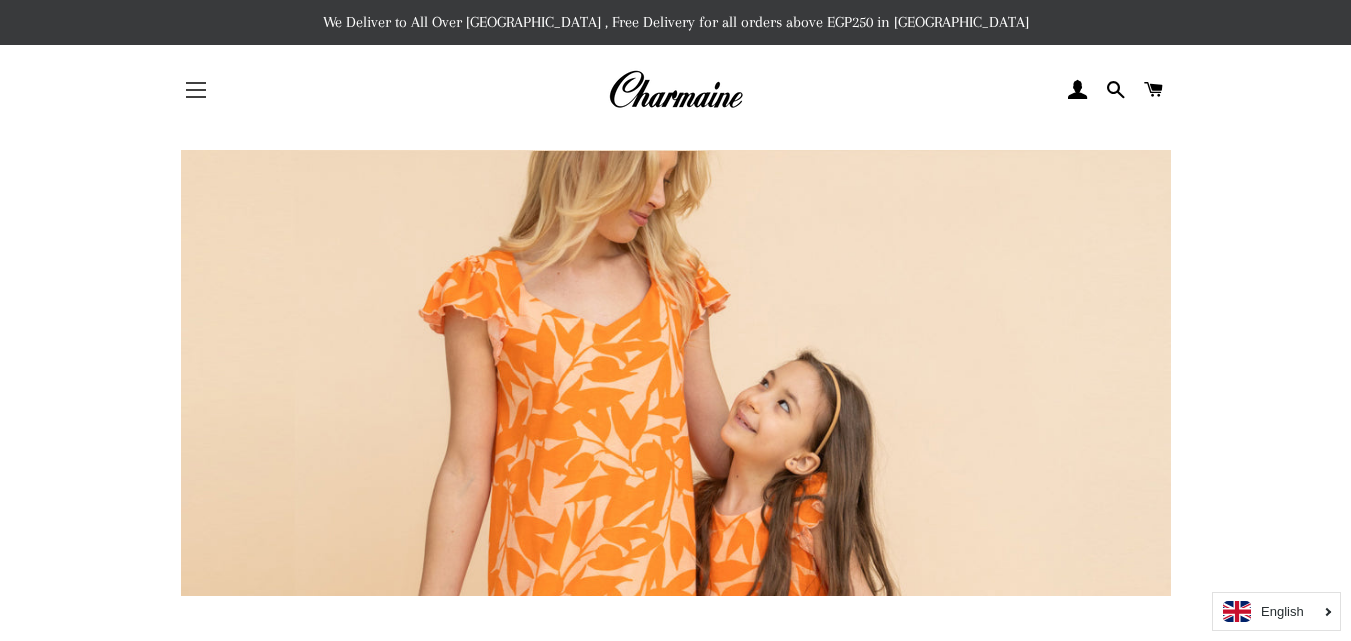 click at bounding box center [196, 90] 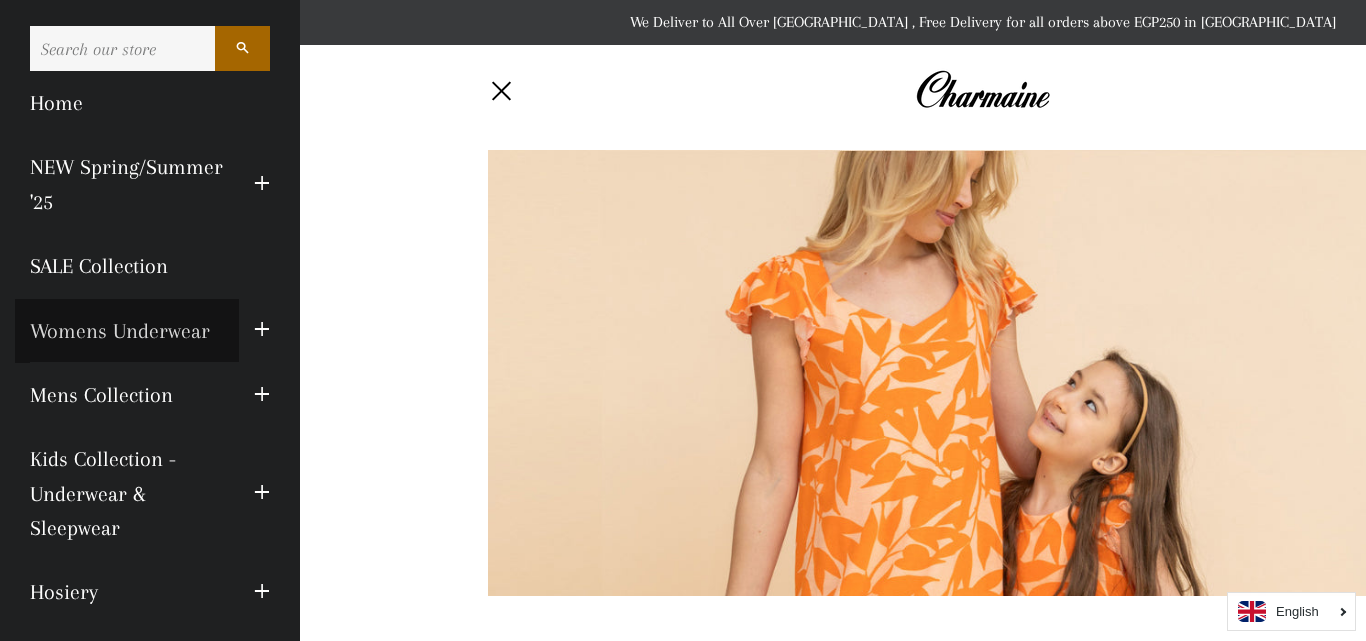 click on "Womens Underwear" at bounding box center (127, 331) 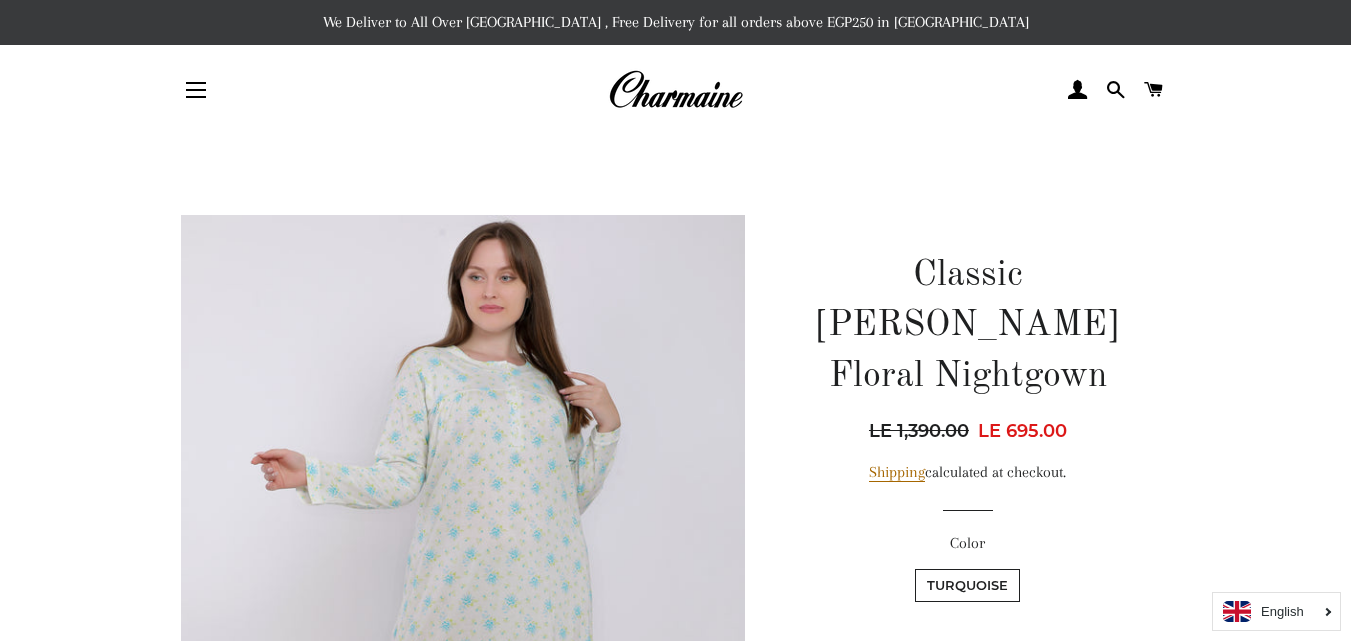 scroll, scrollTop: 0, scrollLeft: 0, axis: both 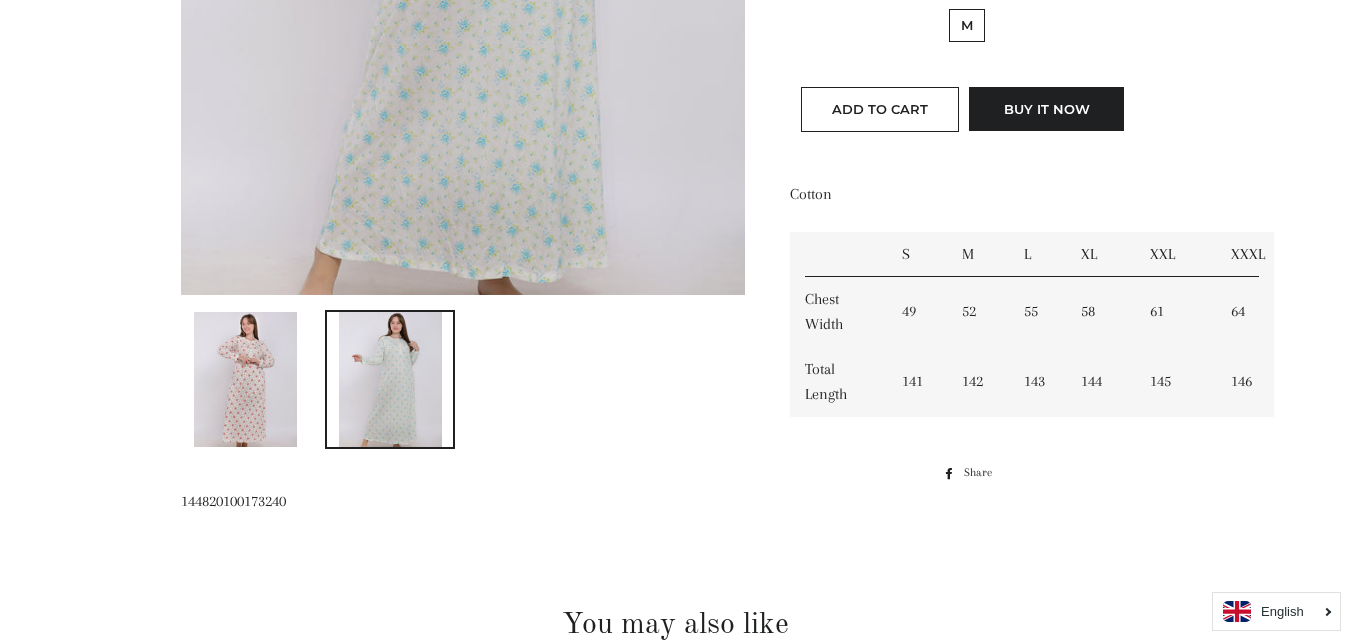 click at bounding box center (245, 379) 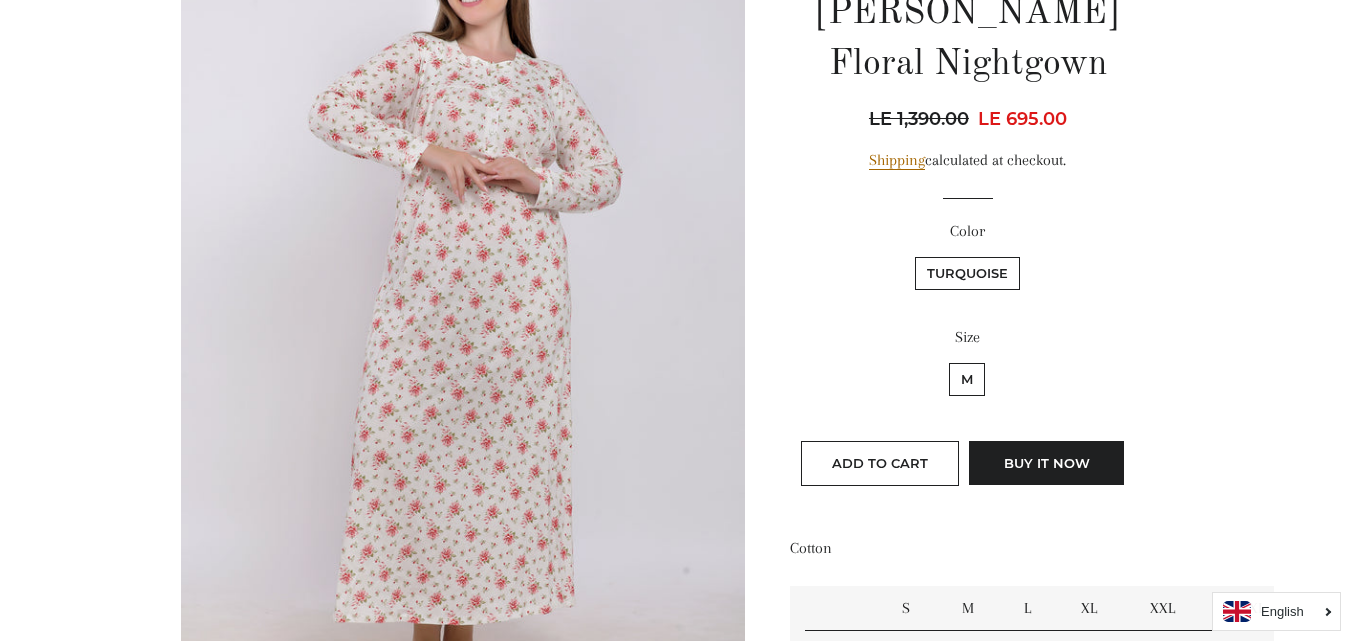 scroll, scrollTop: 0, scrollLeft: 0, axis: both 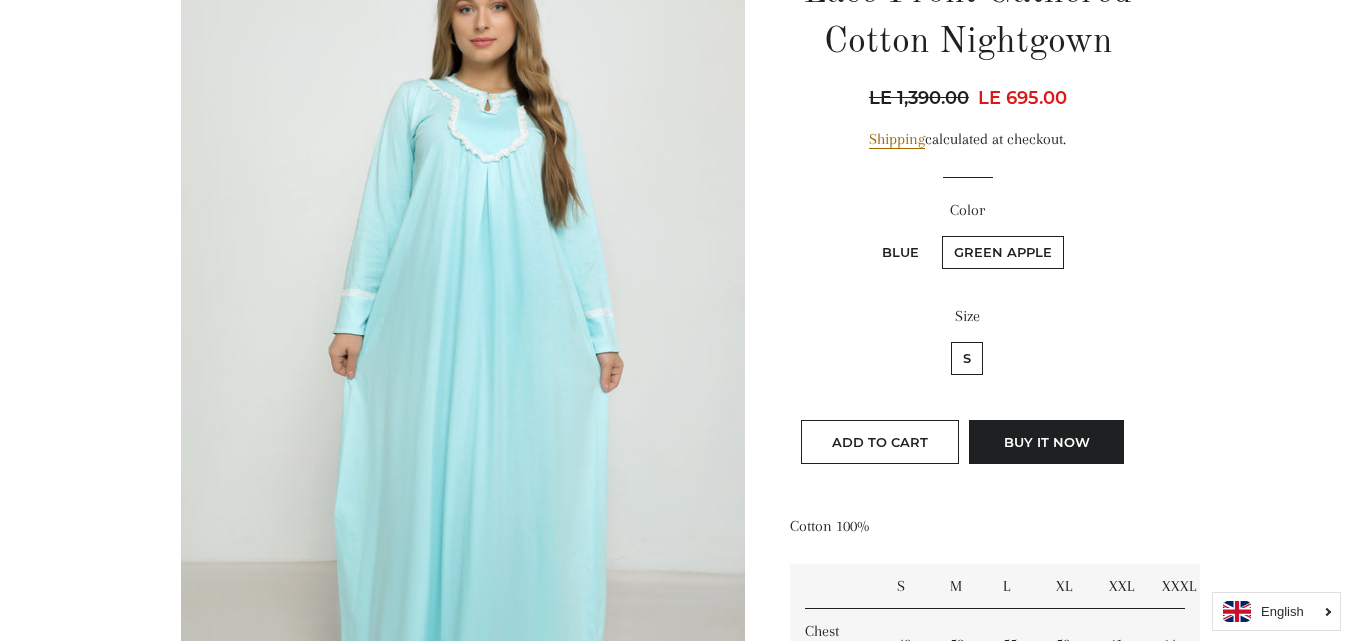 click on "Blue" at bounding box center (900, 252) 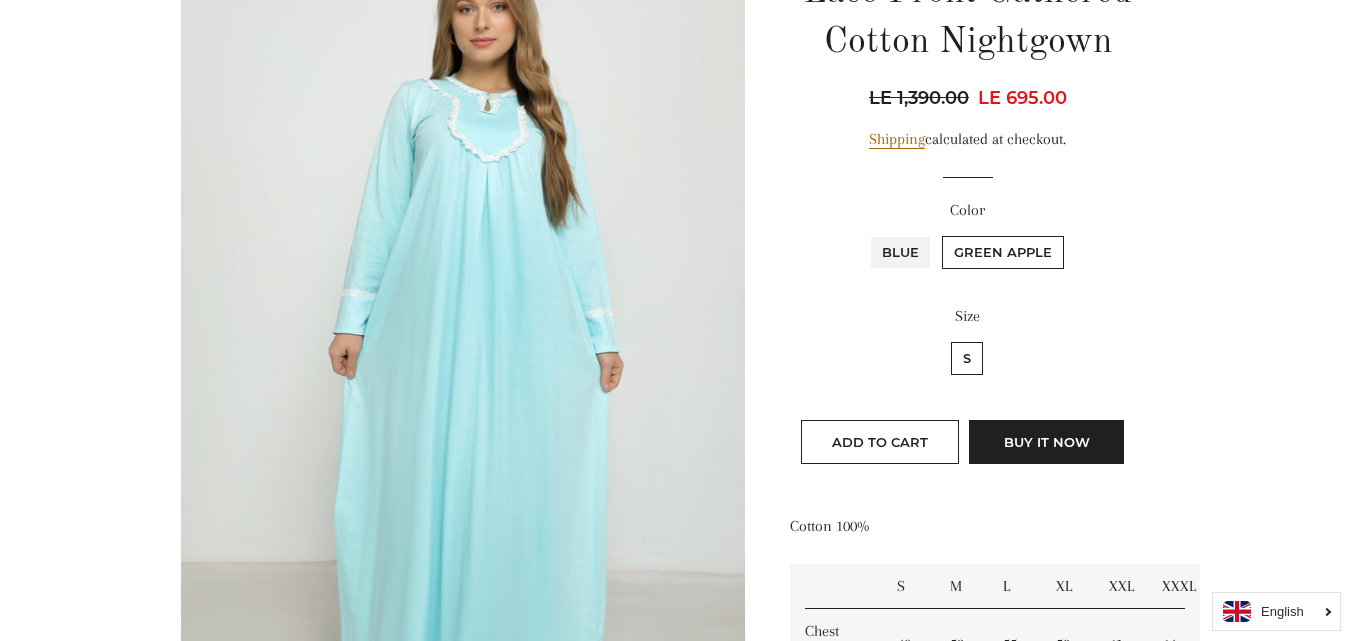 radio on "true" 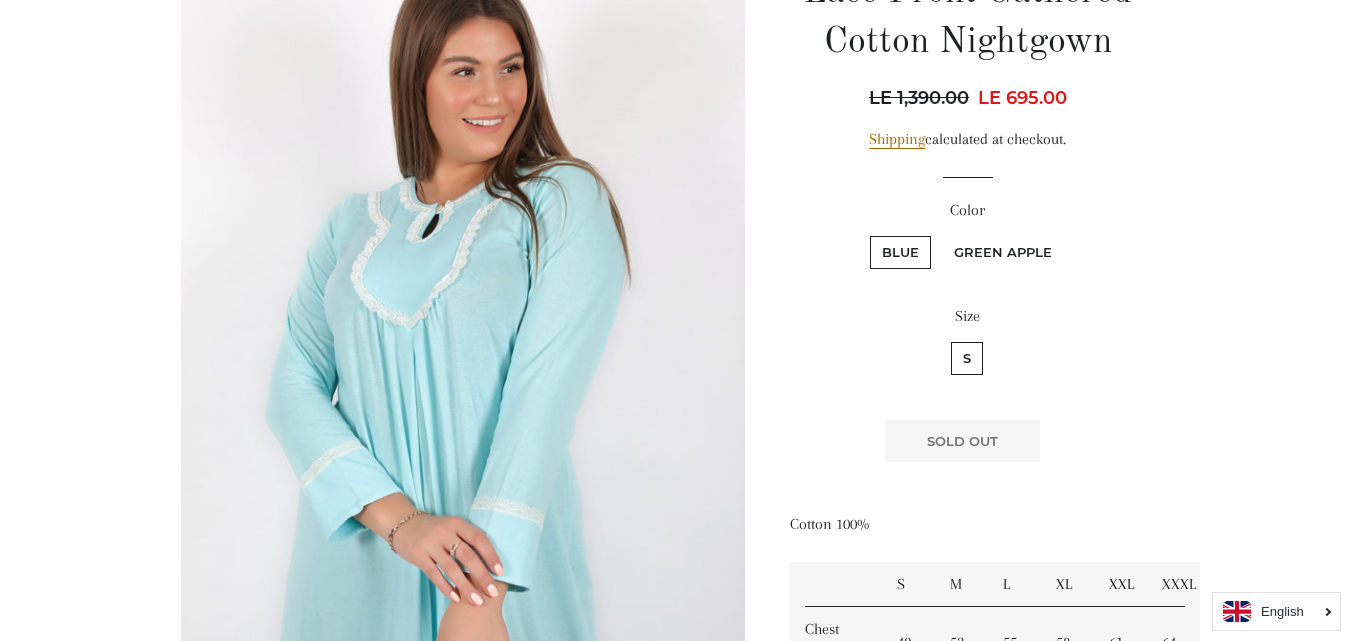 click on "Green Apple" at bounding box center (1003, 252) 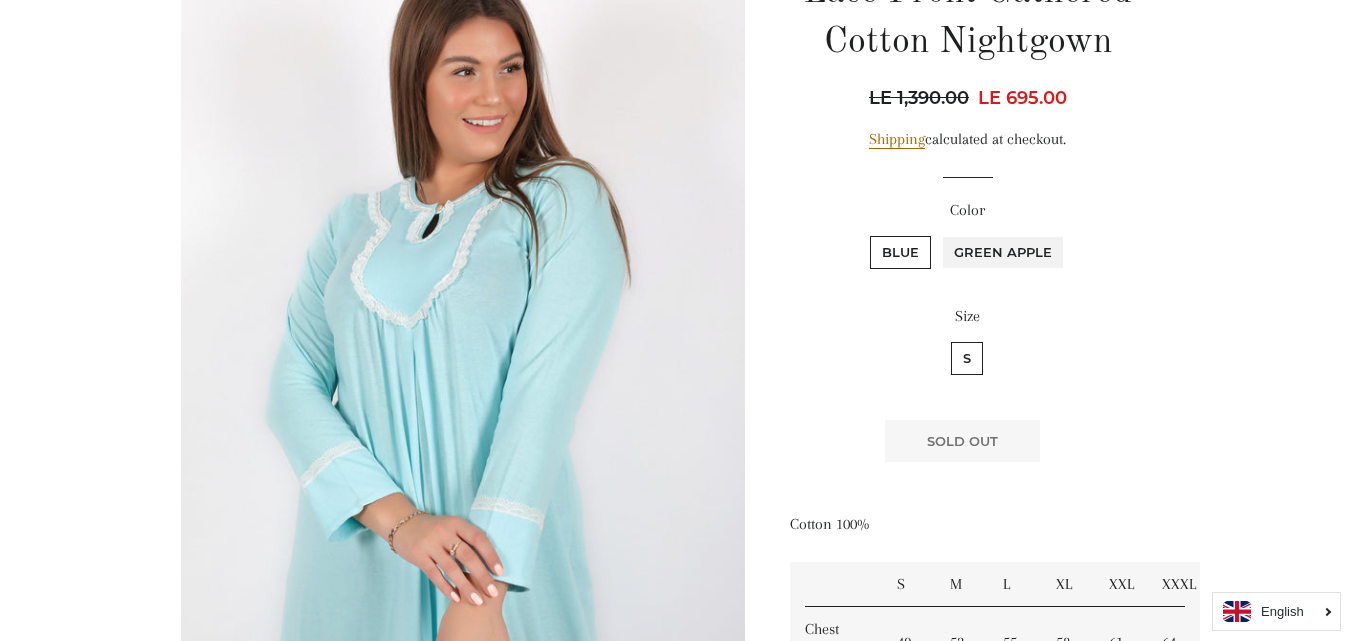 radio on "true" 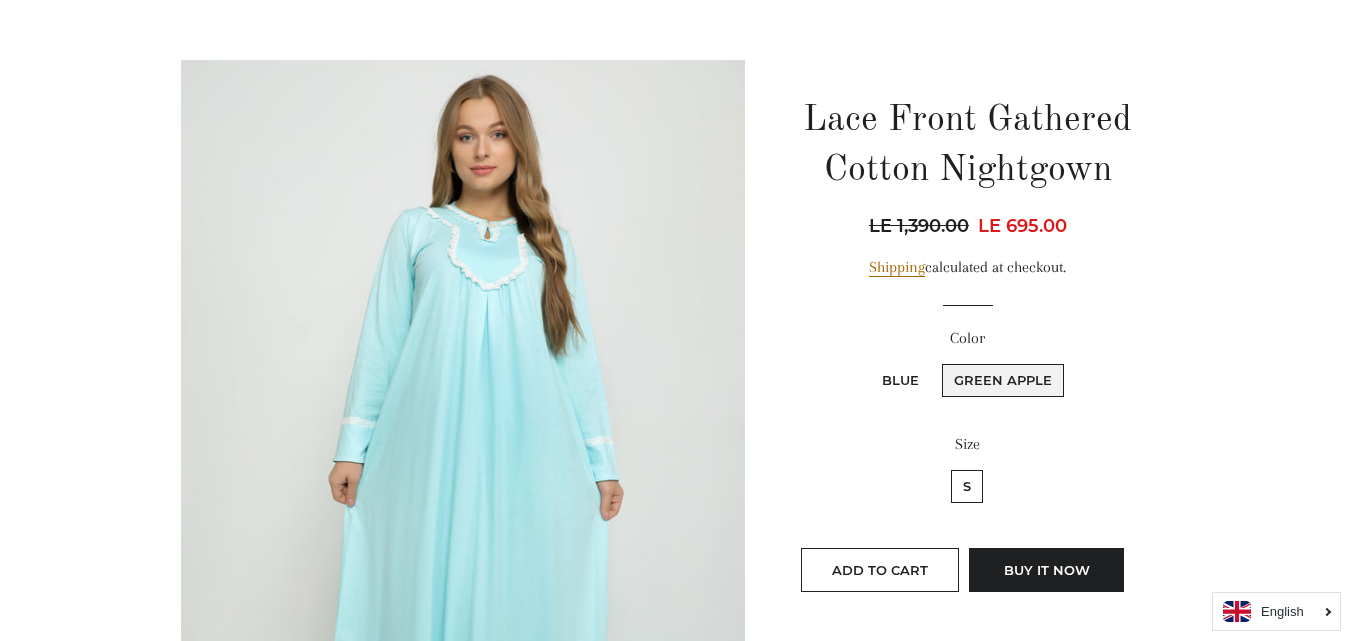 scroll, scrollTop: 120, scrollLeft: 0, axis: vertical 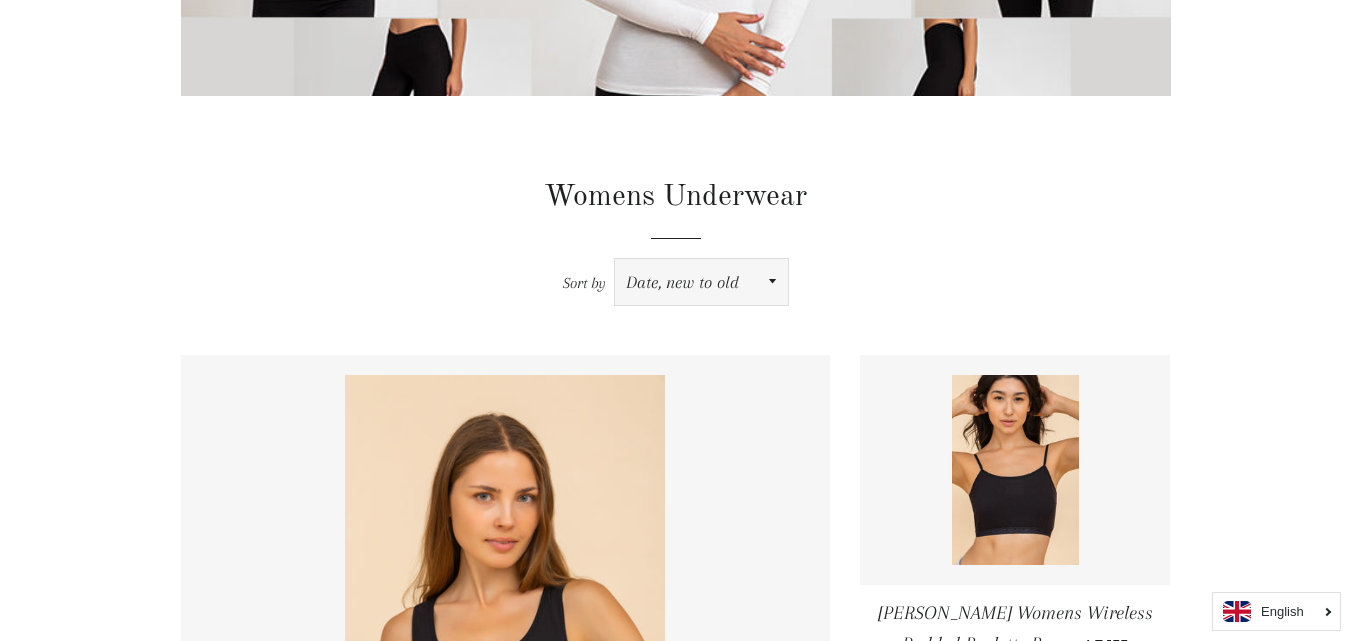click on "Featured
Best selling
Alphabetically, A-Z
Alphabetically, Z-A
Price, low to high
Price, high to low
Date, old to new
Date, new to old" at bounding box center [701, 282] 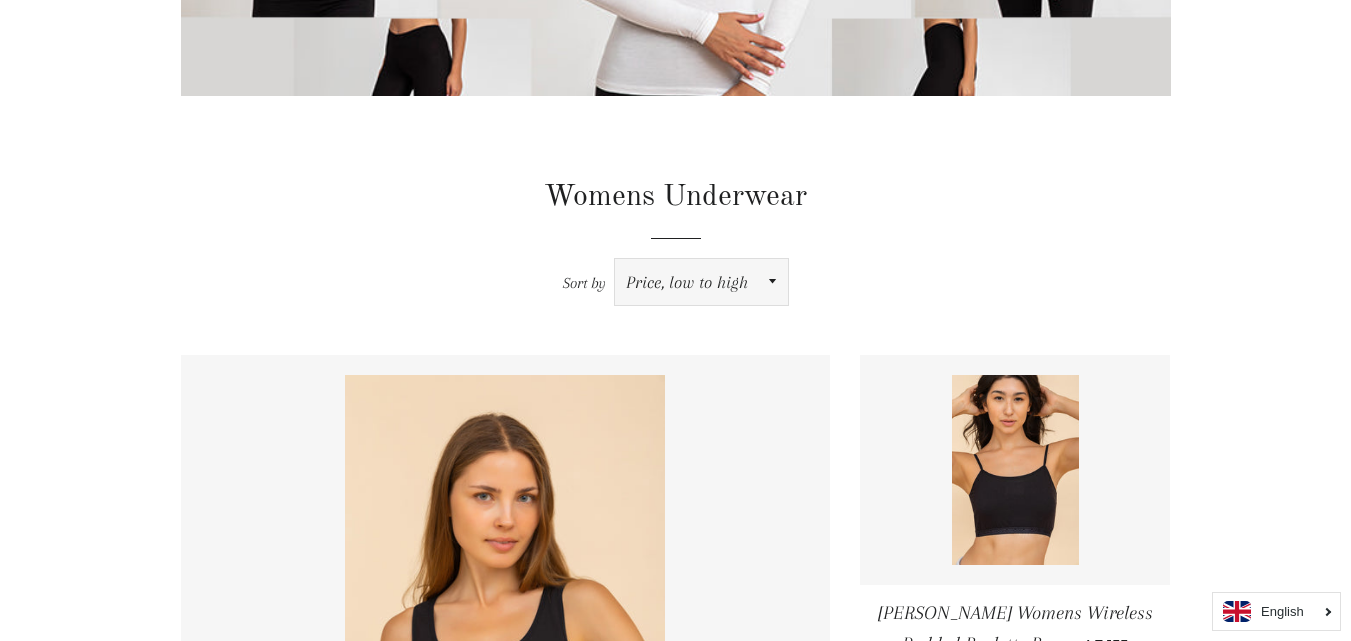 click on "Featured
Best selling
Alphabetically, A-Z
Alphabetically, Z-A
Price, low to high
Price, high to low
Date, old to new
Date, new to old" at bounding box center [701, 282] 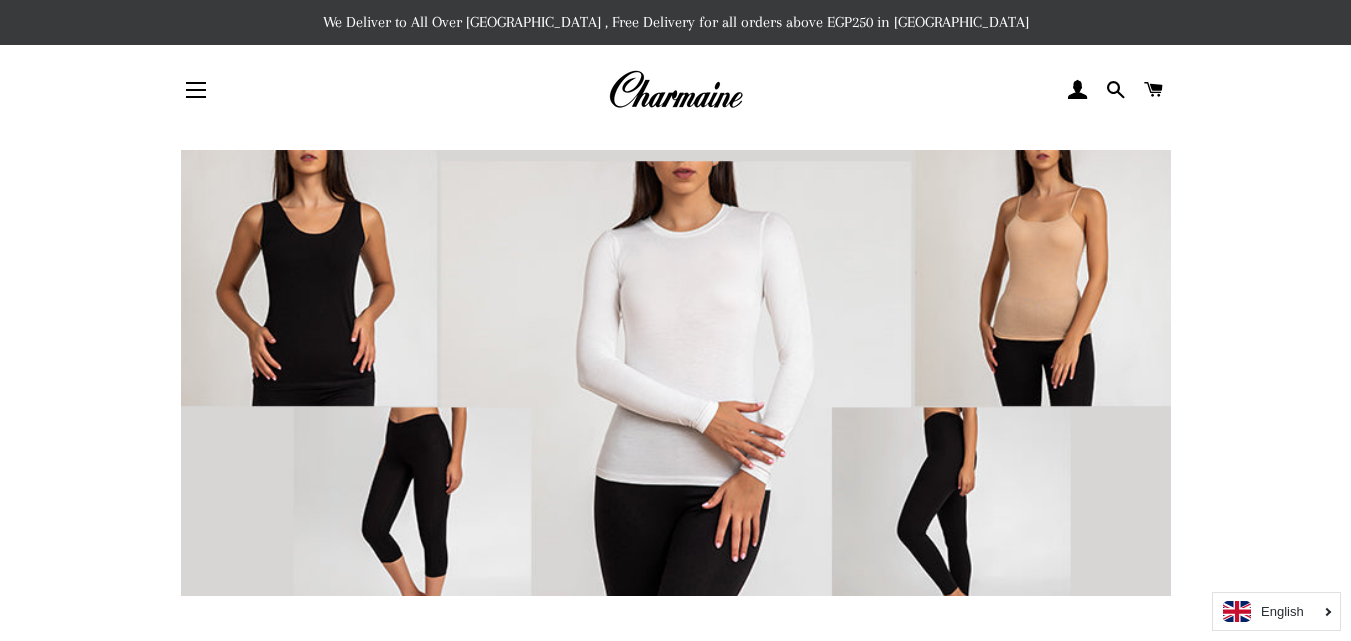 scroll, scrollTop: 0, scrollLeft: 0, axis: both 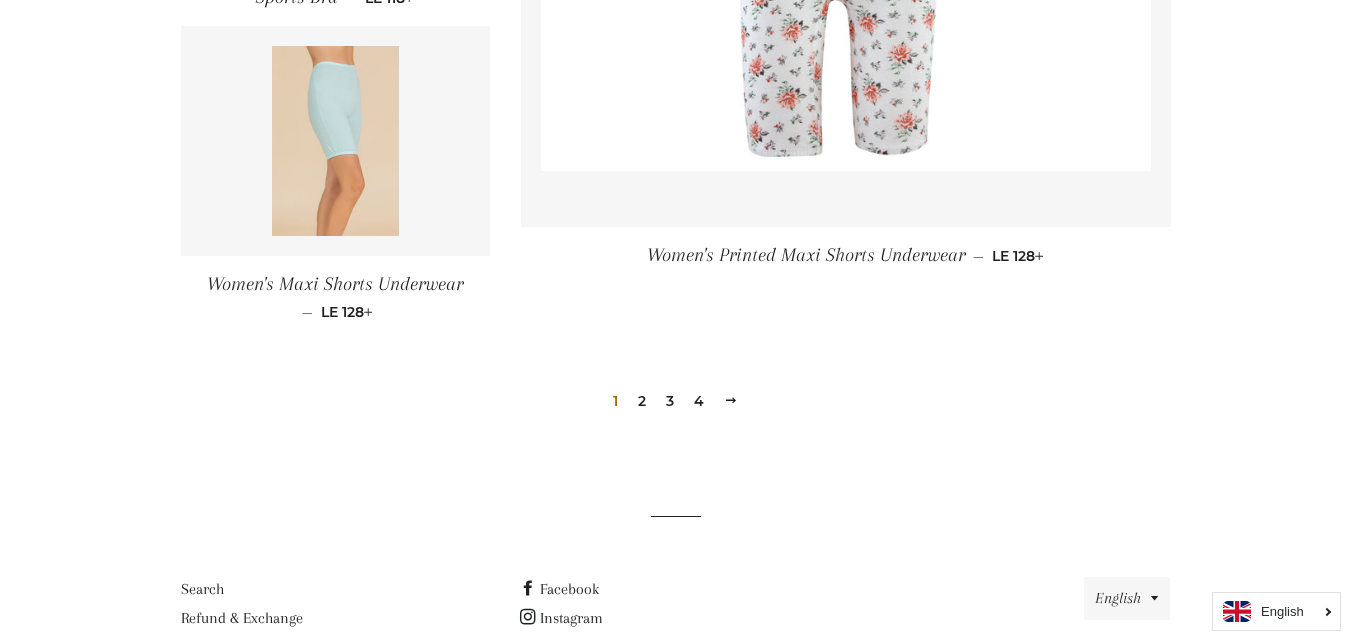 click on "2" at bounding box center (642, 401) 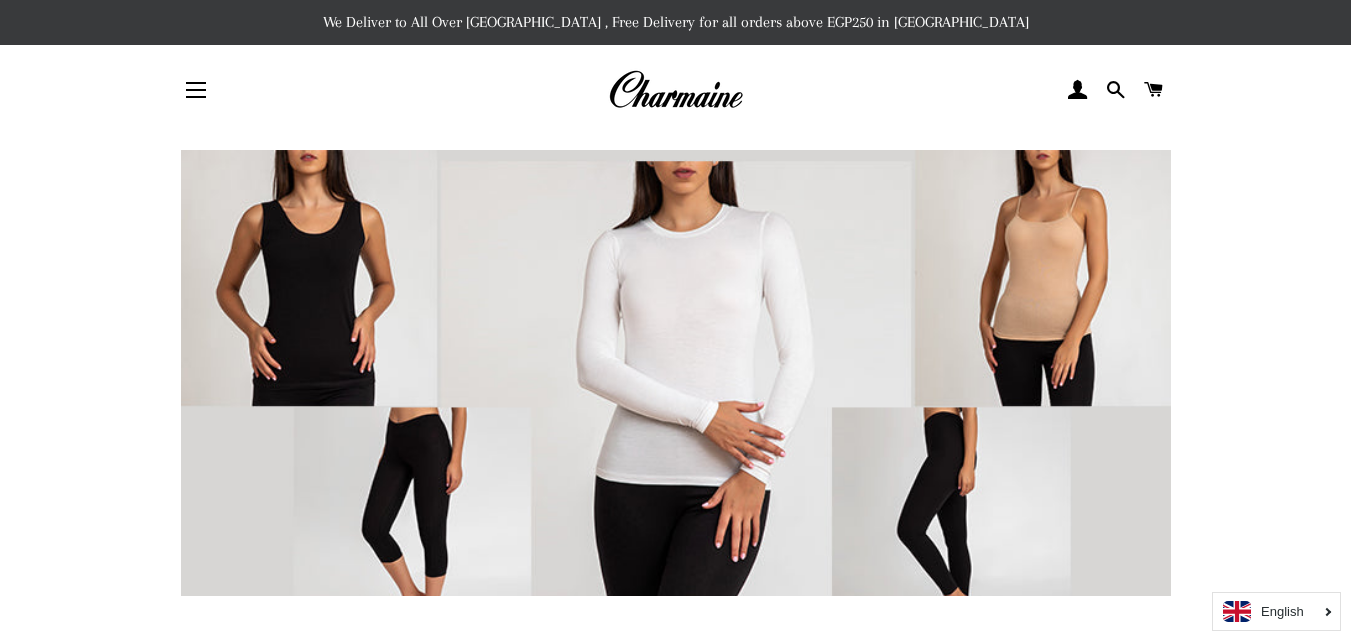 scroll, scrollTop: 0, scrollLeft: 0, axis: both 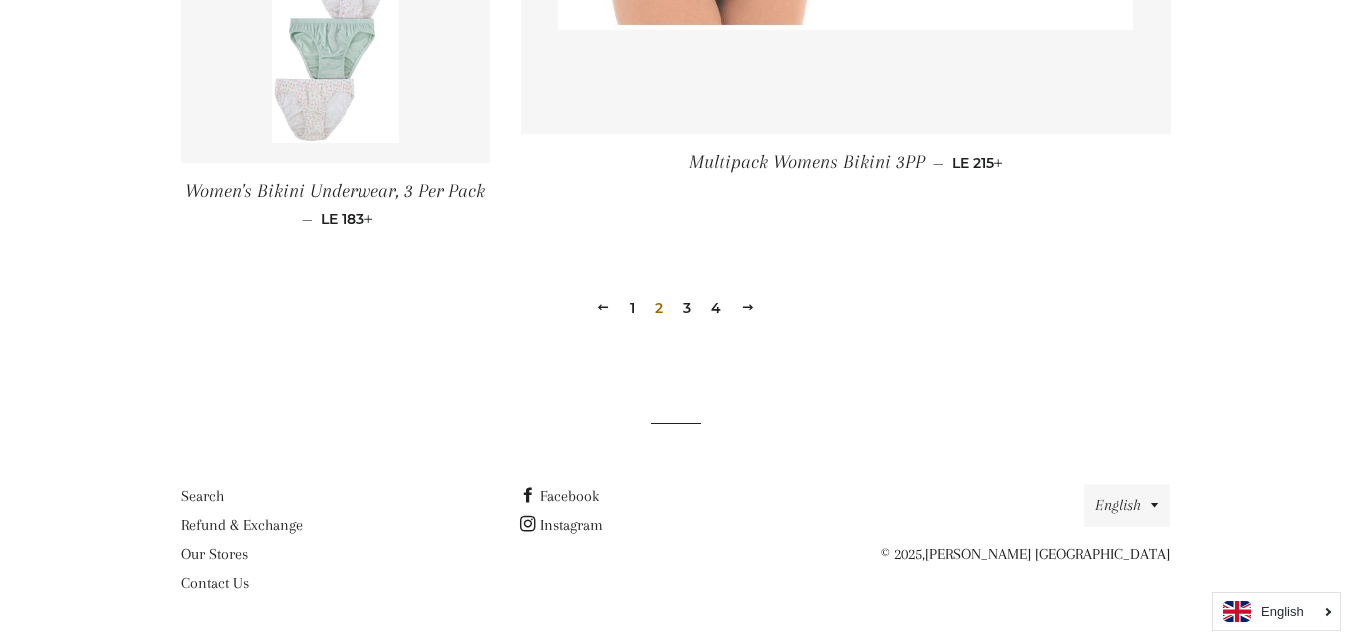 click on "3" at bounding box center [687, 308] 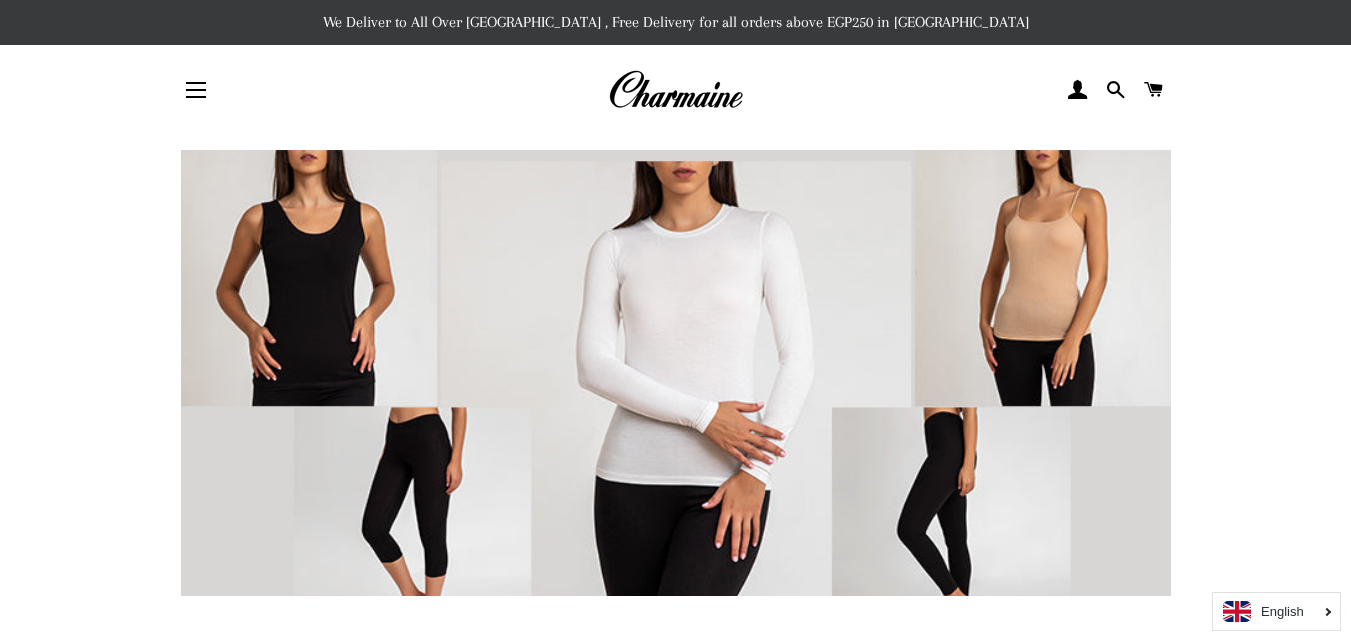 scroll, scrollTop: 0, scrollLeft: 0, axis: both 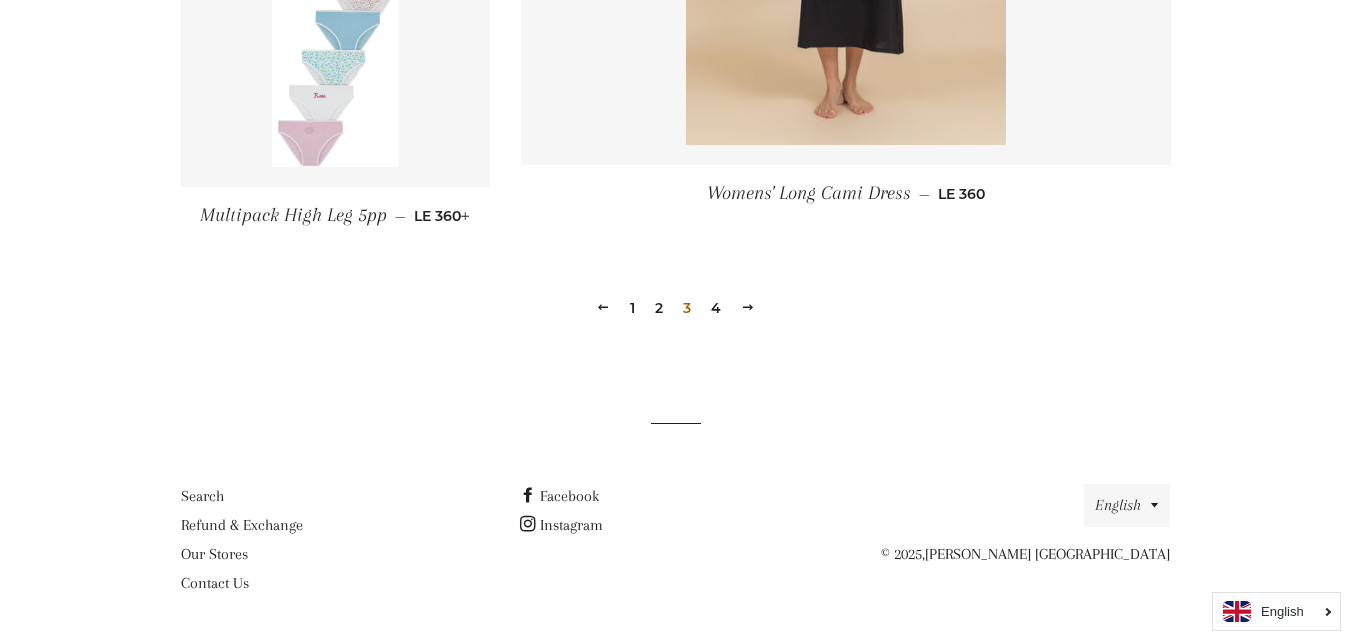 click on "4" at bounding box center [716, 308] 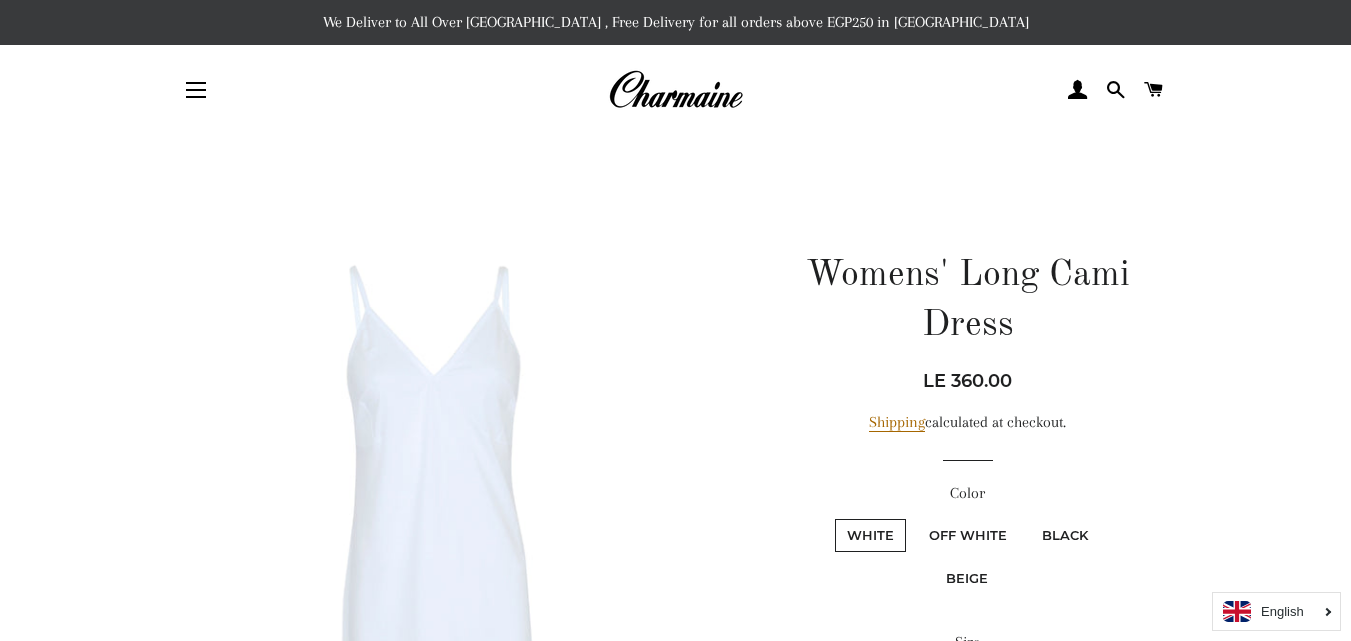 scroll, scrollTop: 0, scrollLeft: 0, axis: both 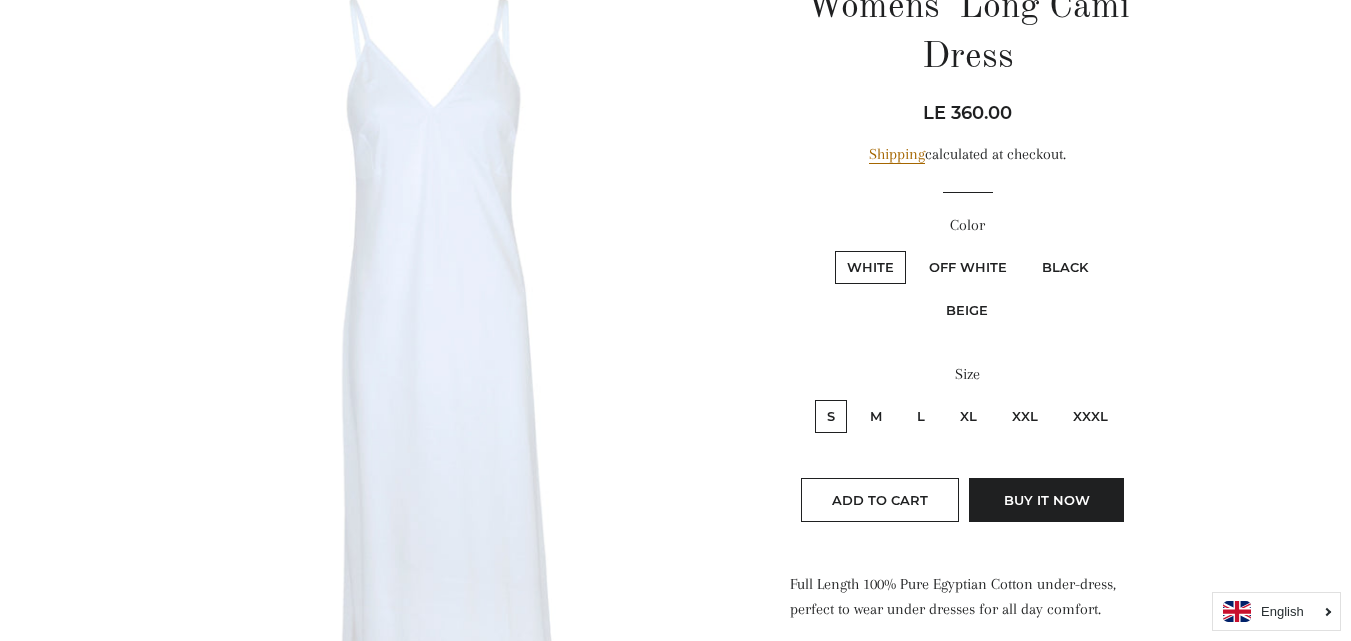 click on "Off White" at bounding box center [968, 267] 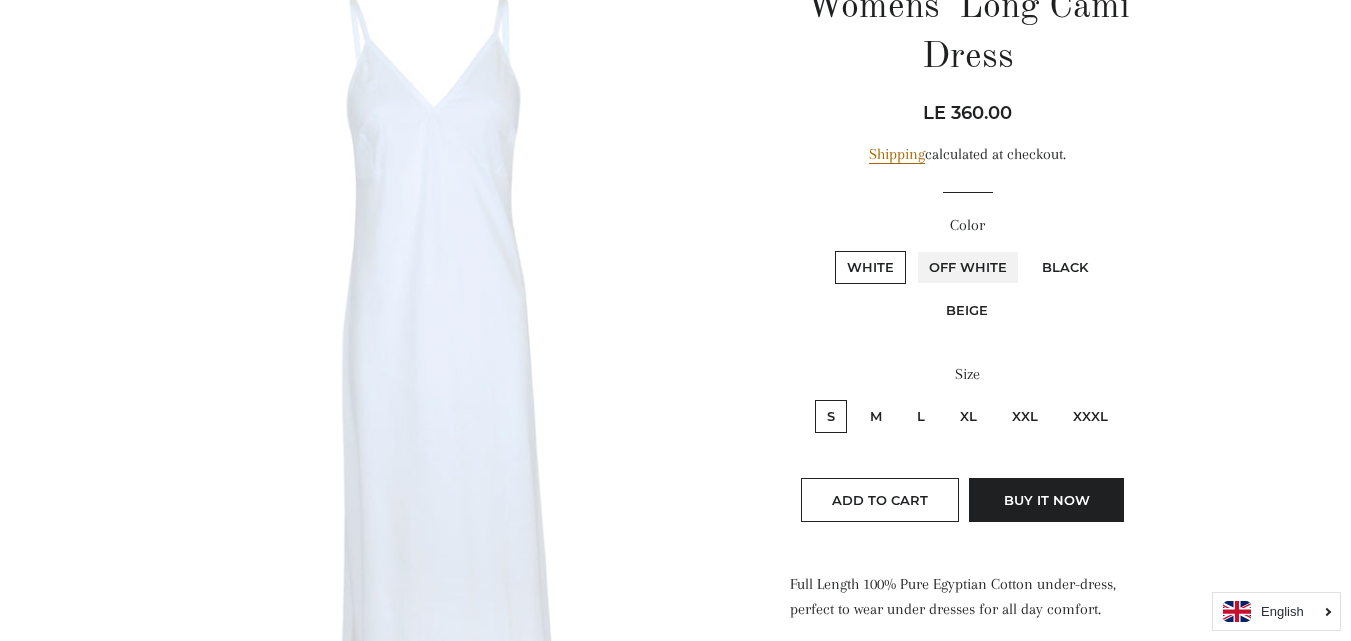 click on "Off White" at bounding box center [914, 248] 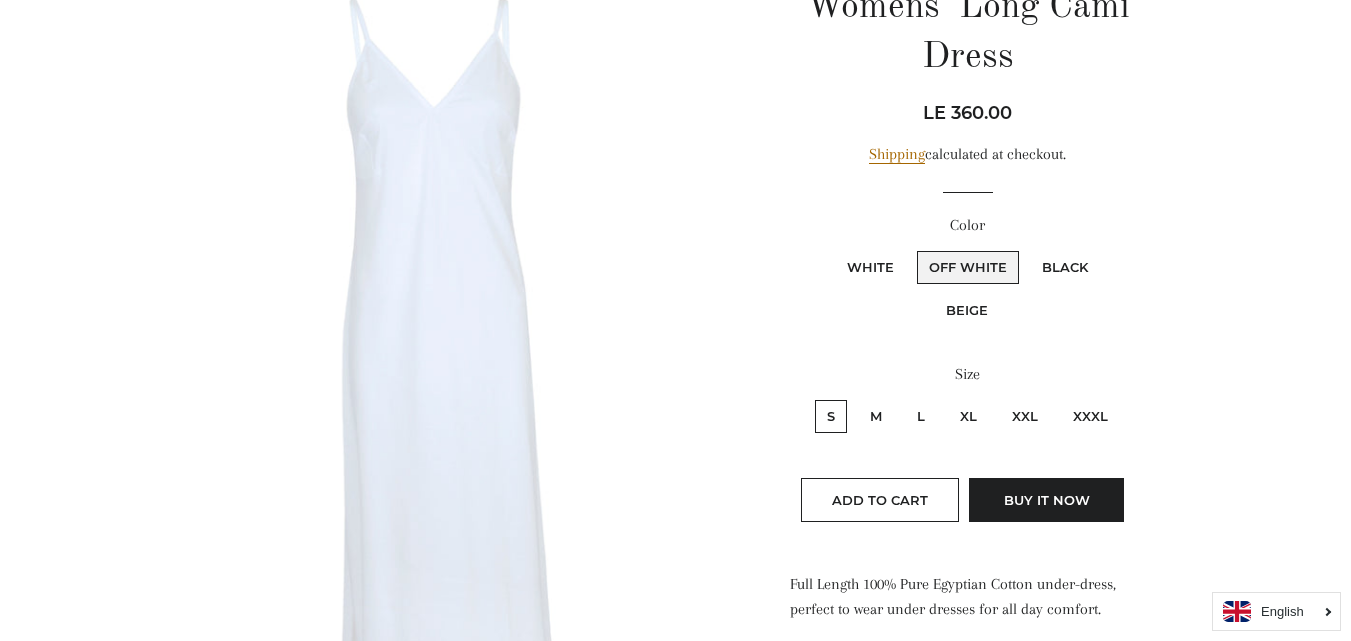 scroll, scrollTop: 833, scrollLeft: 0, axis: vertical 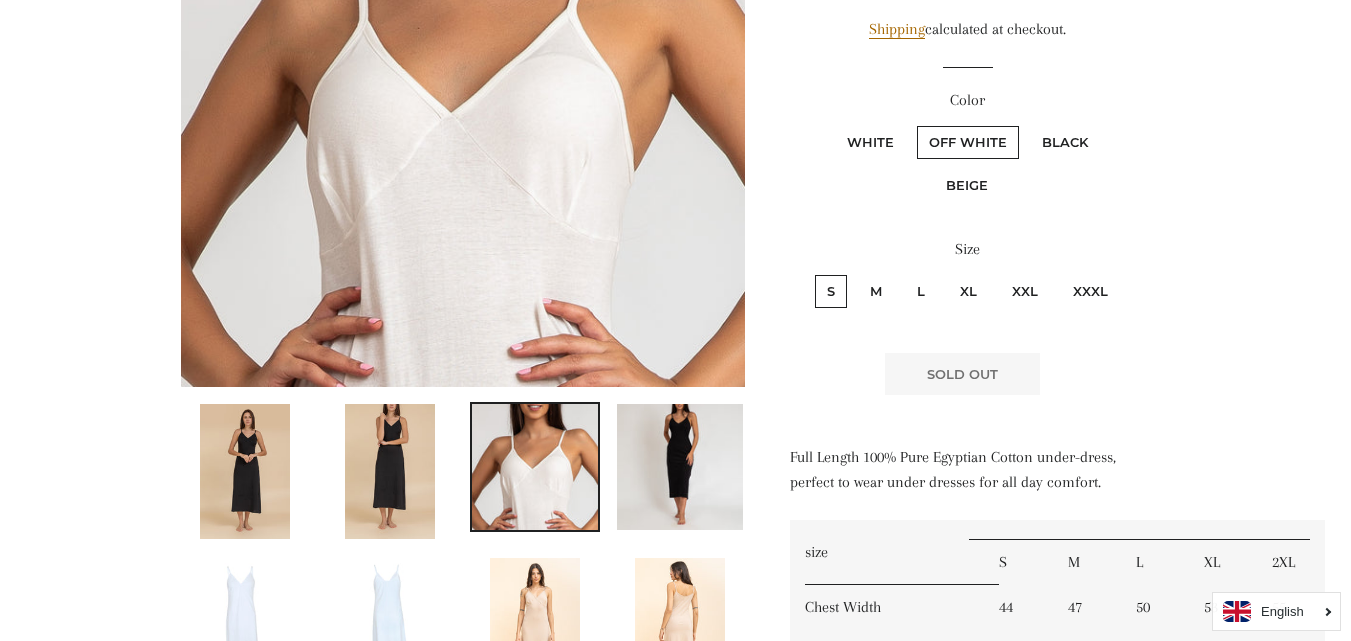 click on "White" at bounding box center (870, 142) 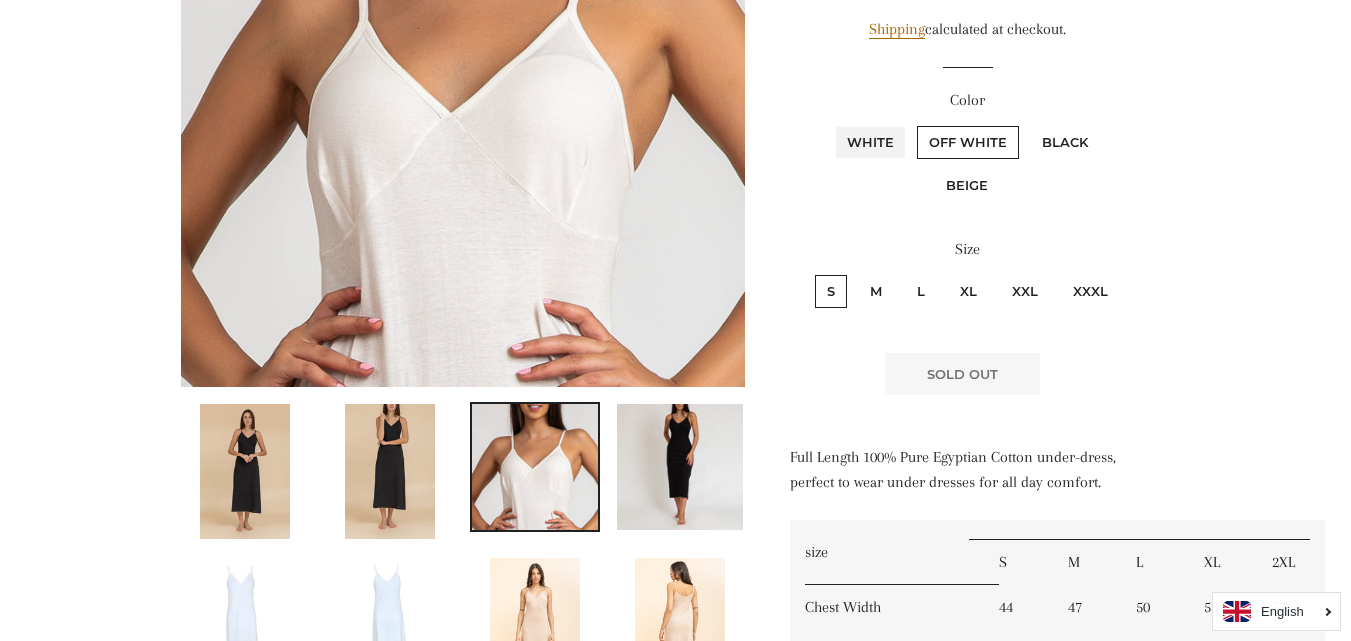 radio on "true" 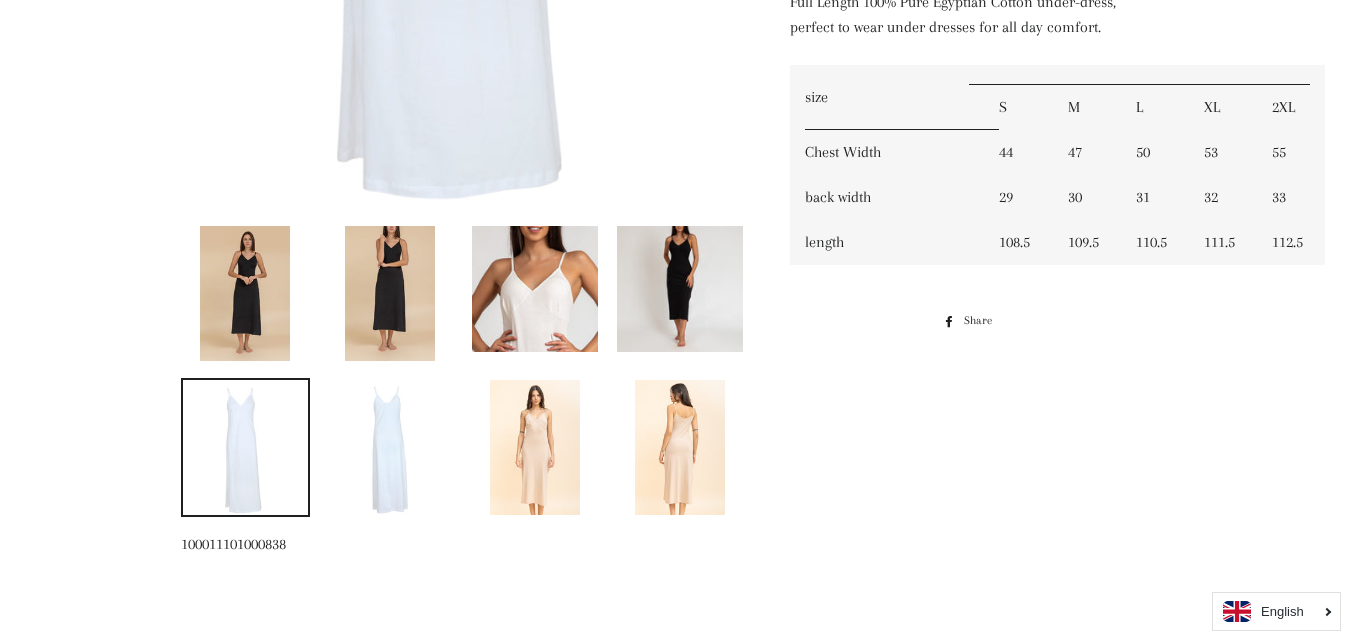 scroll, scrollTop: 912, scrollLeft: 0, axis: vertical 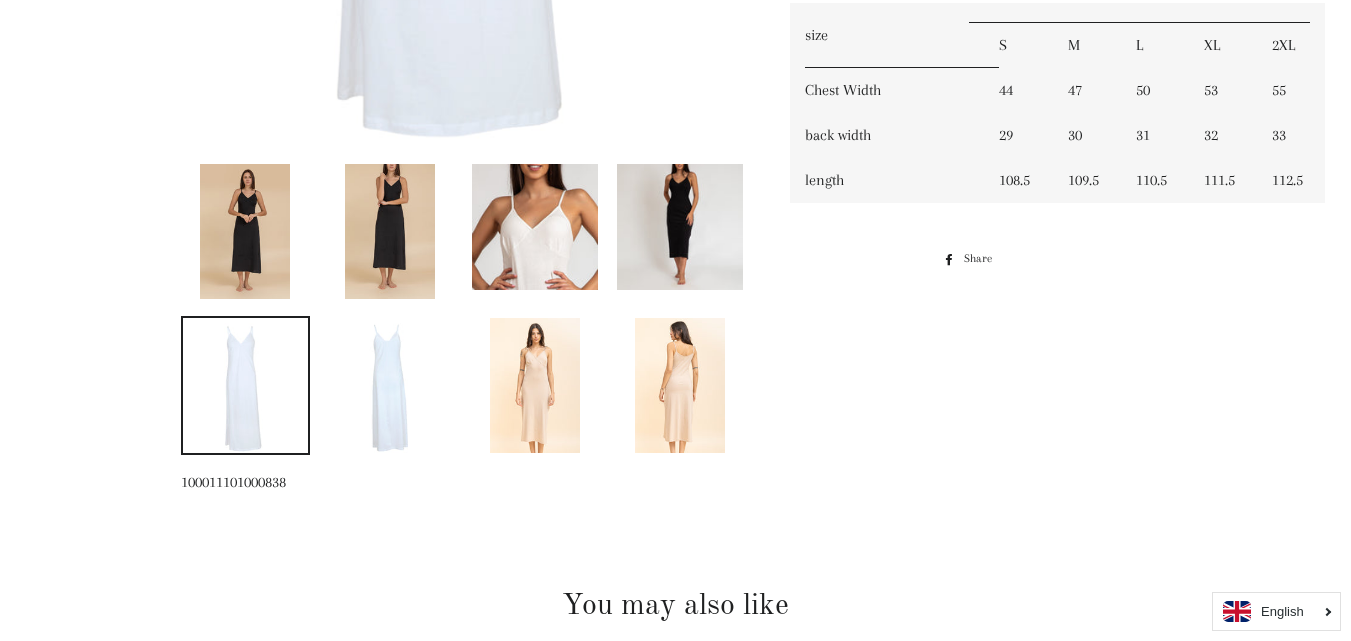 click at bounding box center [680, 385] 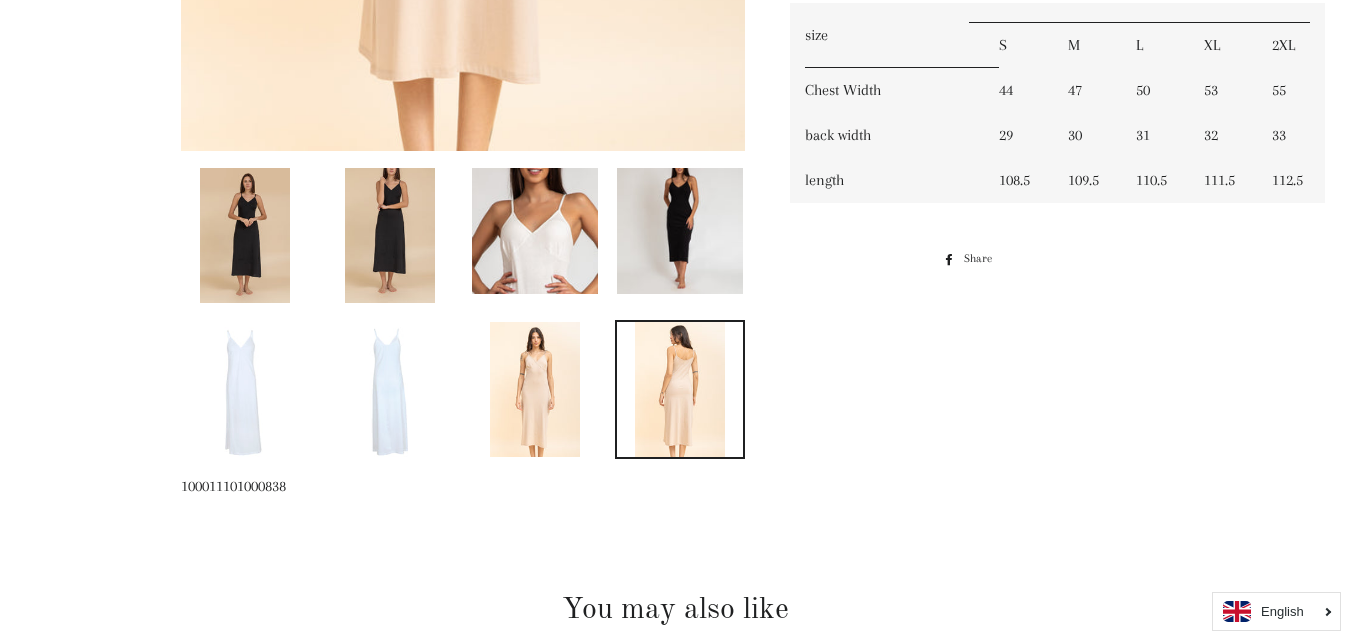 click at bounding box center [535, 389] 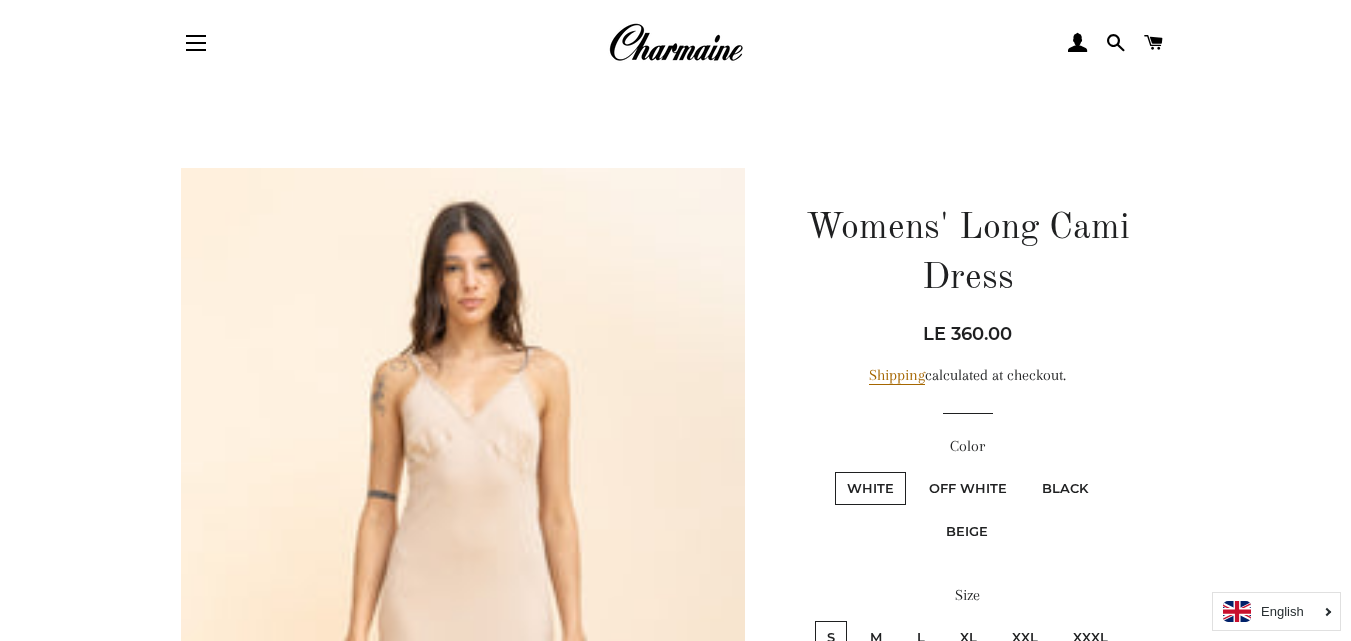 scroll, scrollTop: 0, scrollLeft: 0, axis: both 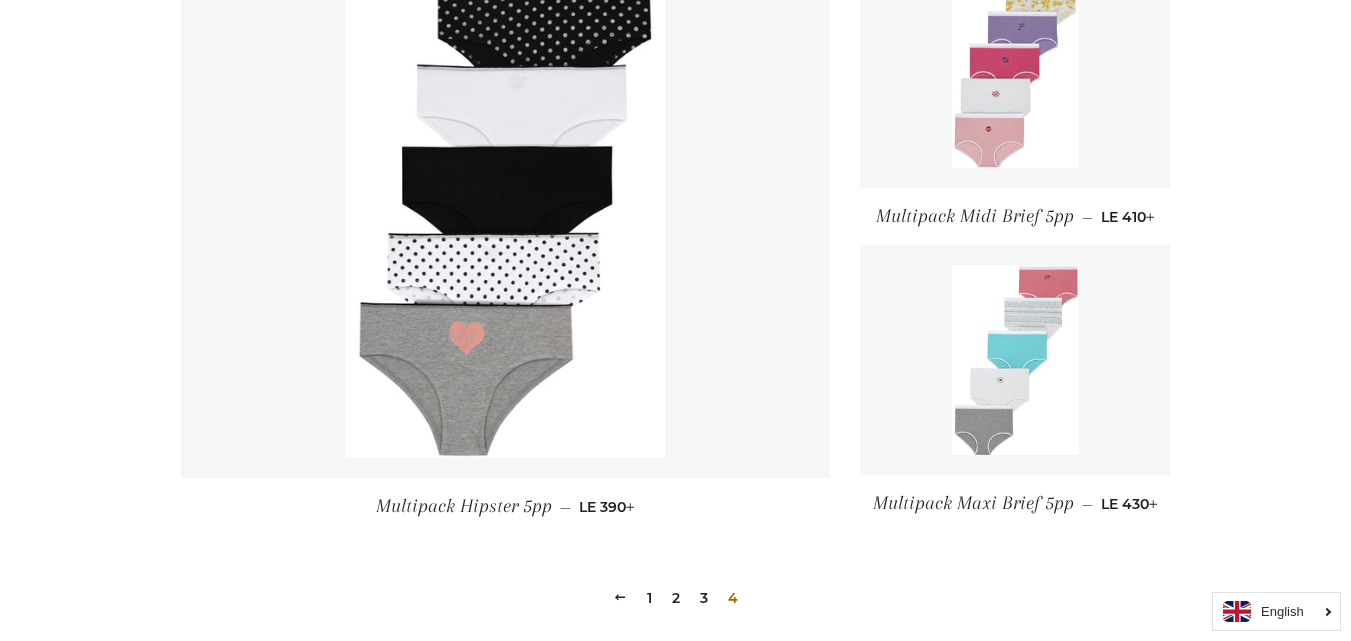 click at bounding box center (1015, 360) 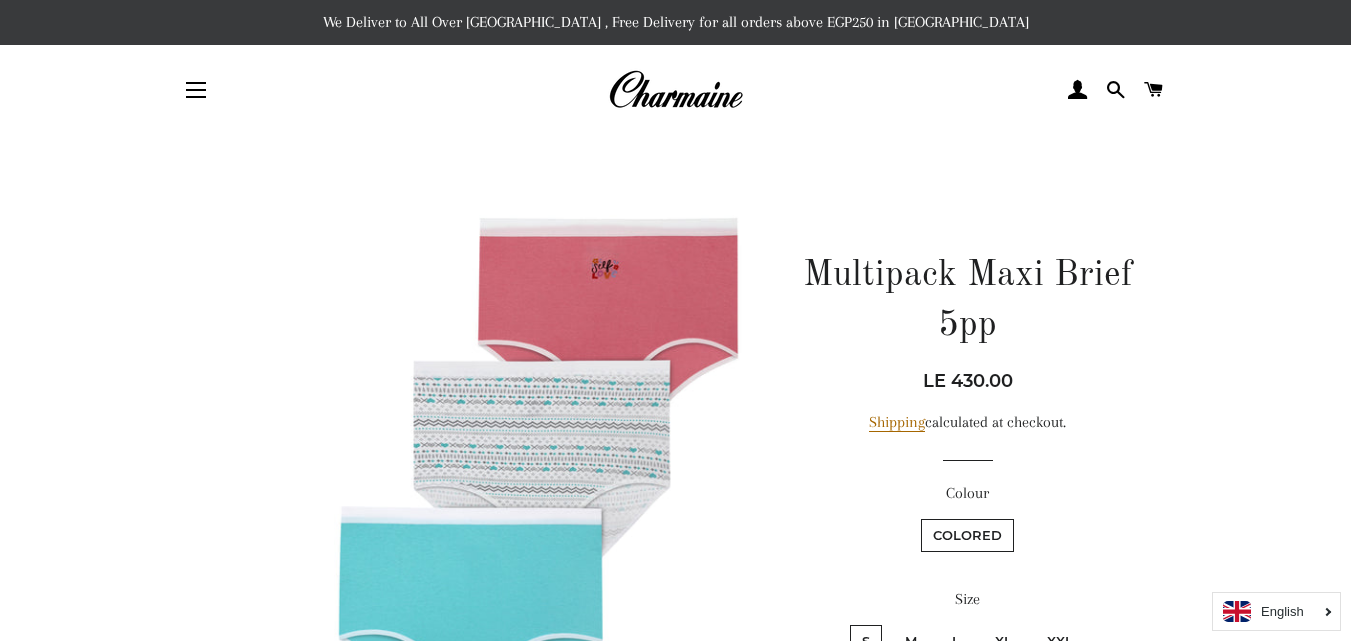 scroll, scrollTop: 0, scrollLeft: 0, axis: both 